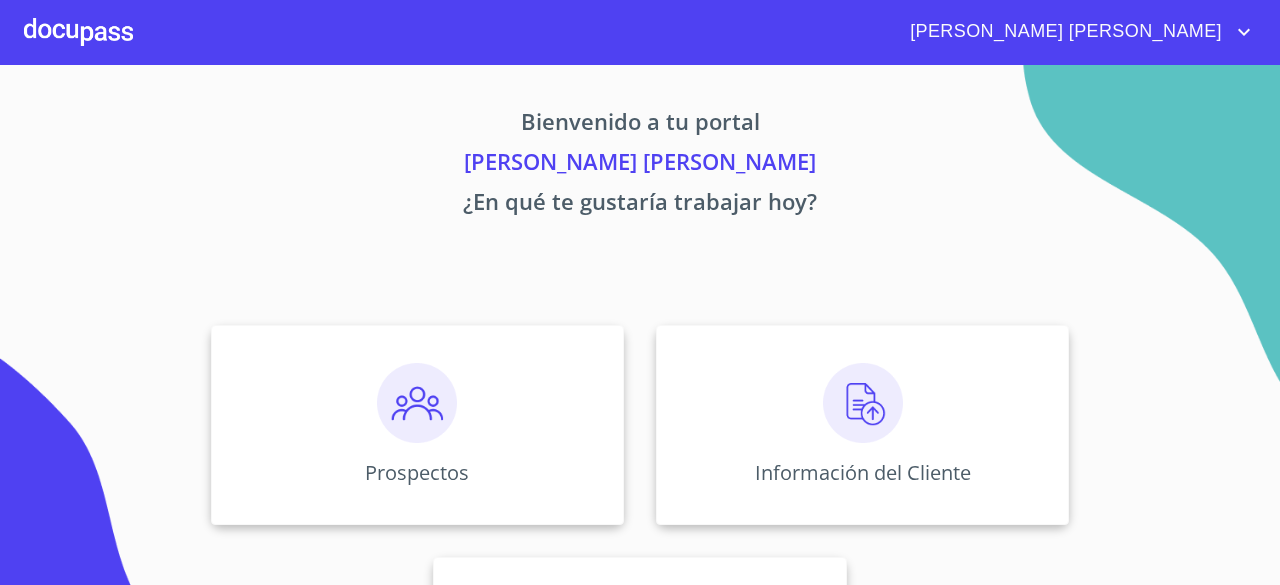 scroll, scrollTop: 0, scrollLeft: 0, axis: both 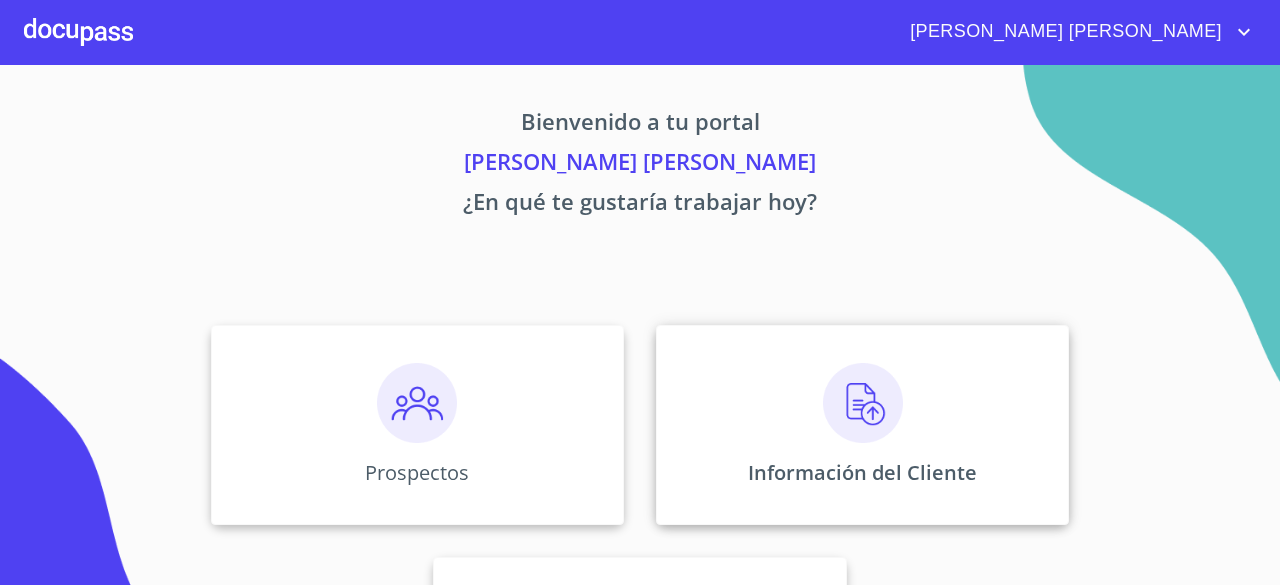 click at bounding box center (863, 403) 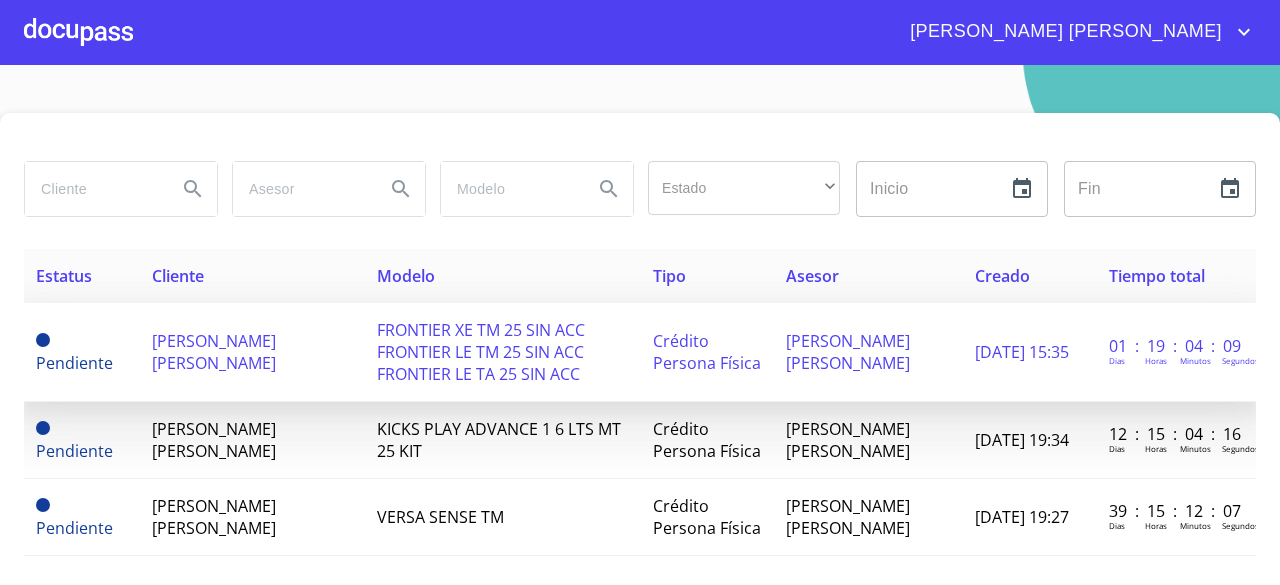 click on "[PERSON_NAME] [PERSON_NAME]" at bounding box center (214, 352) 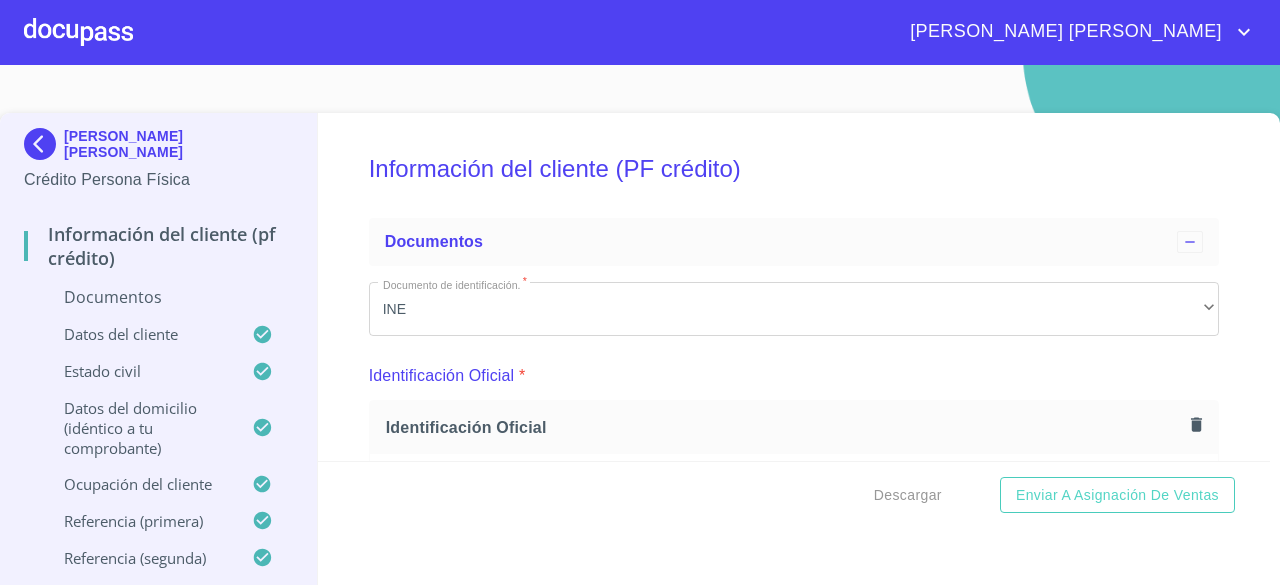 scroll, scrollTop: 100, scrollLeft: 0, axis: vertical 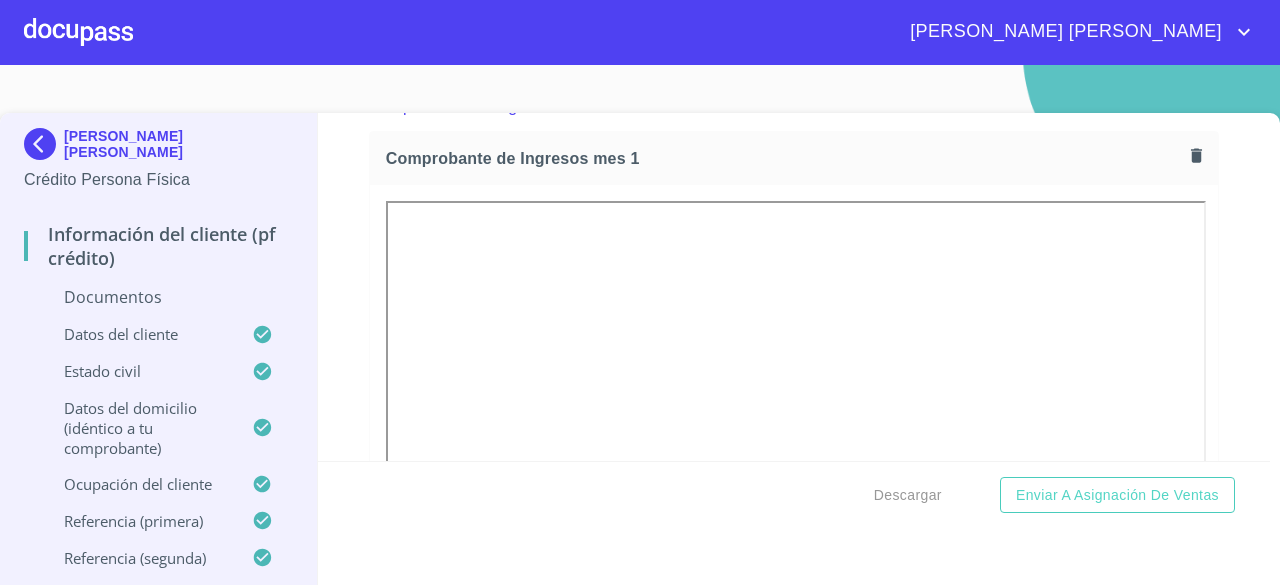 click on "Comprobante de Ingresos mes 1" at bounding box center (794, 158) 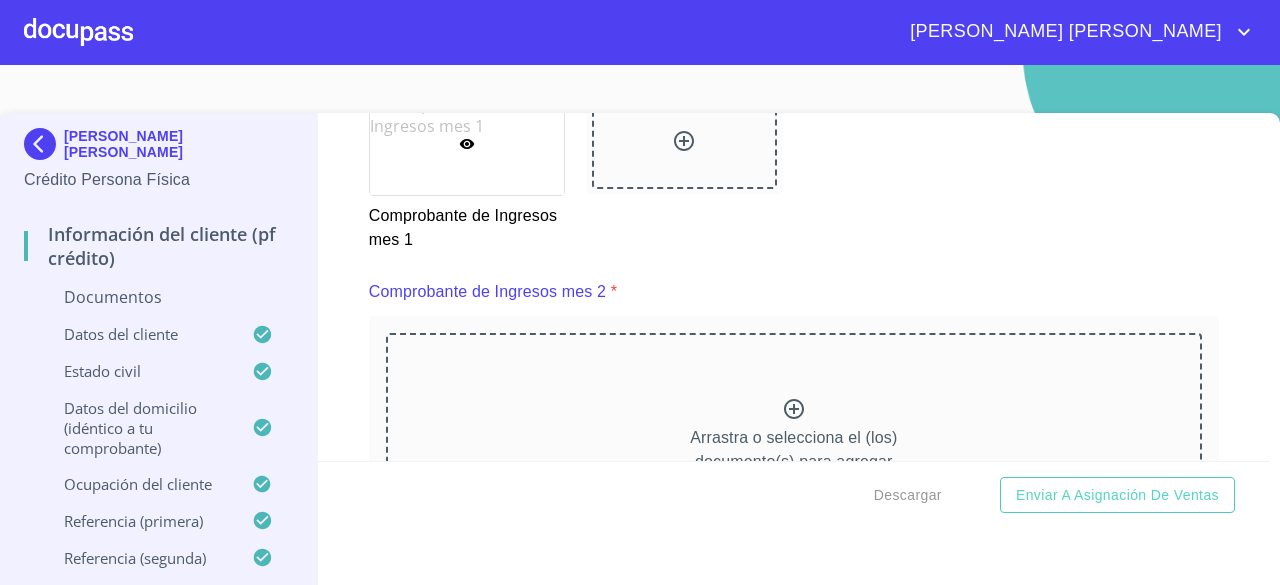scroll, scrollTop: 2700, scrollLeft: 0, axis: vertical 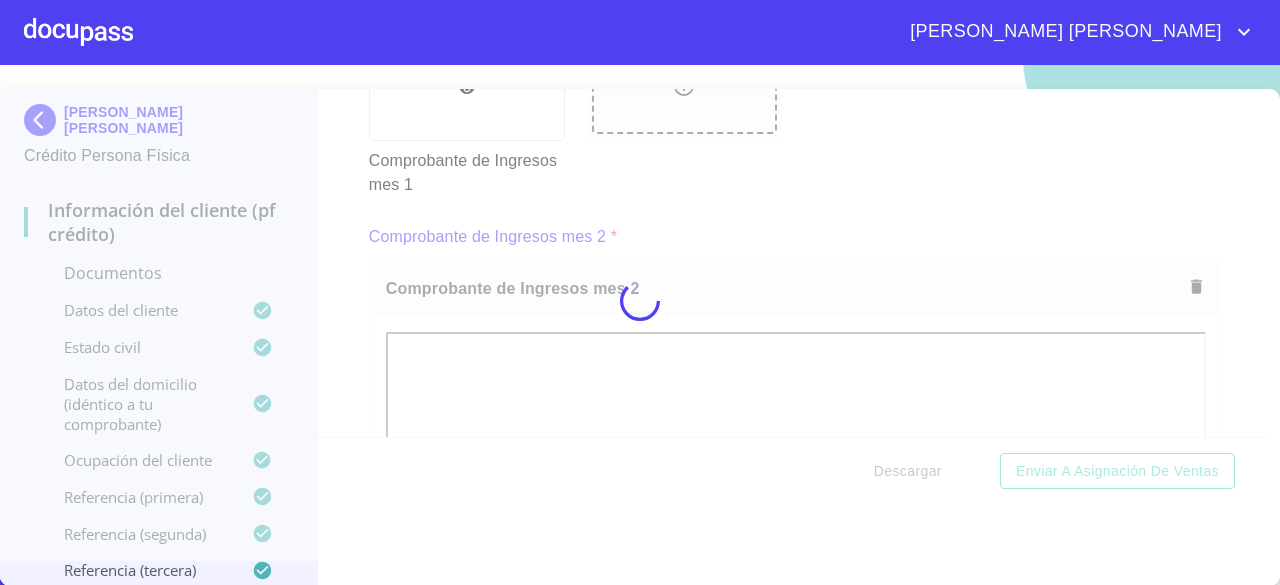 click at bounding box center [640, 301] 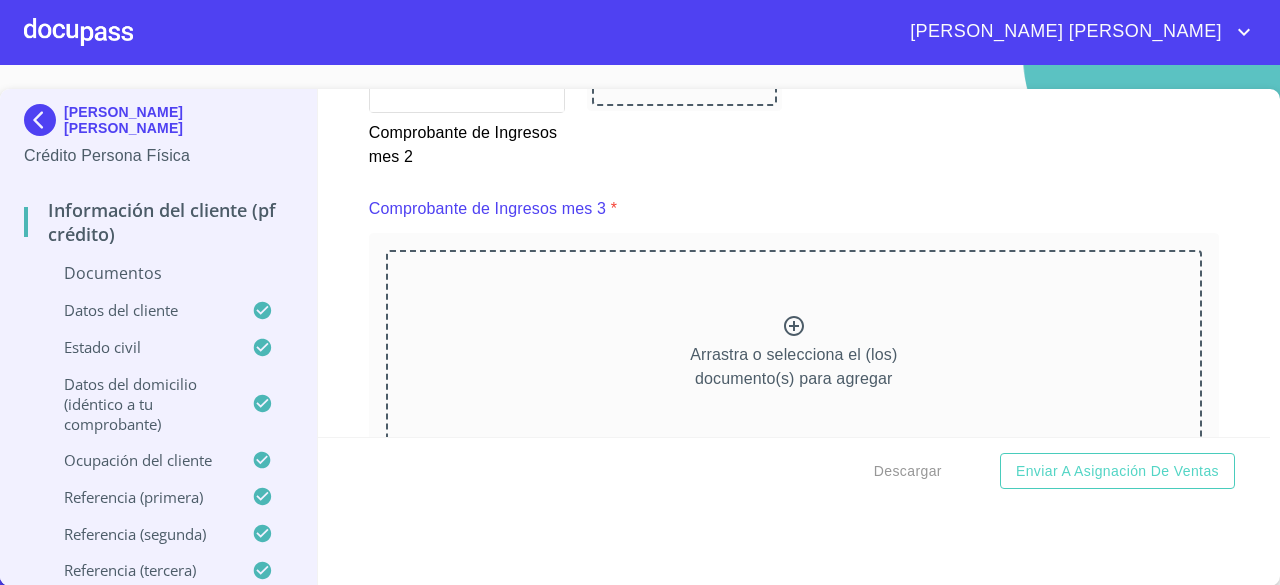 scroll, scrollTop: 3700, scrollLeft: 0, axis: vertical 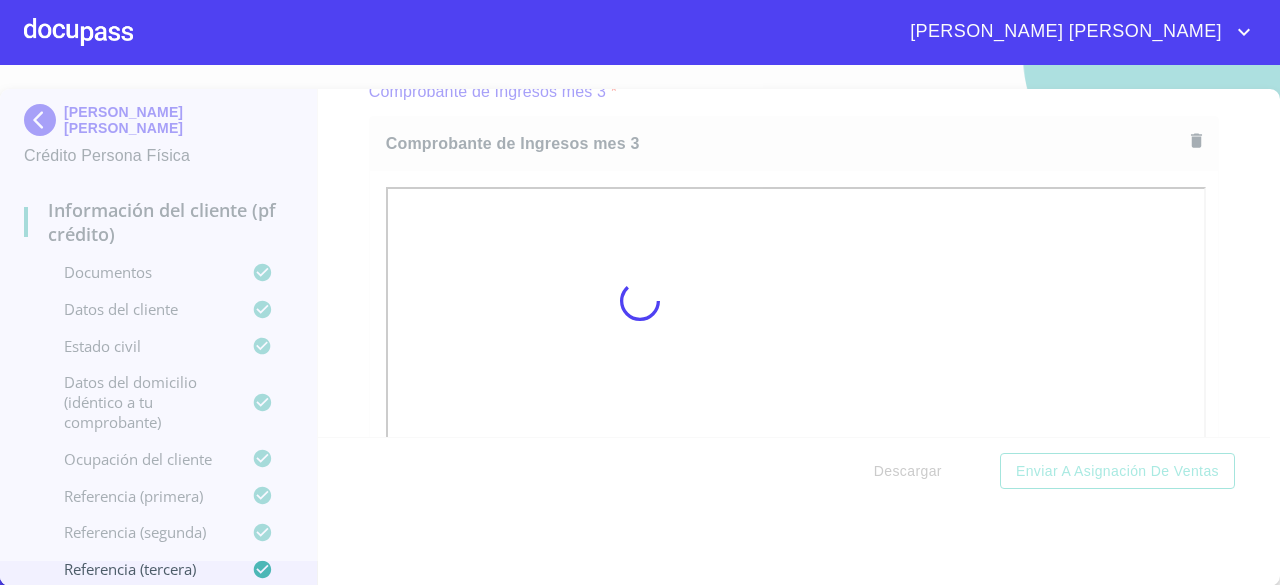 click at bounding box center (640, 301) 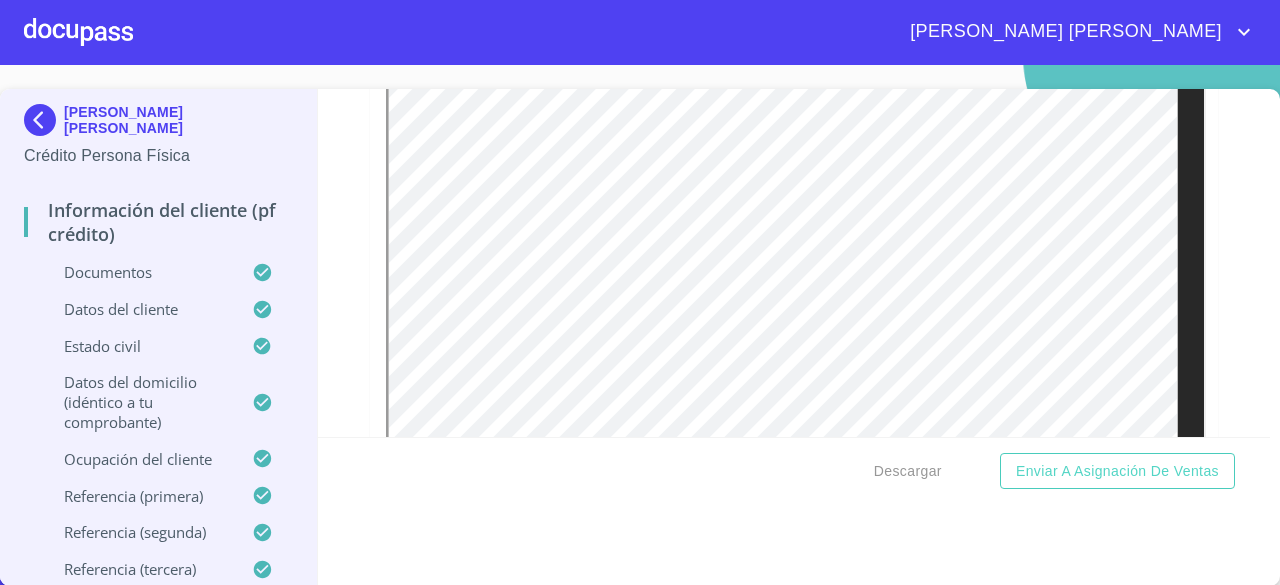 scroll, scrollTop: 0, scrollLeft: 0, axis: both 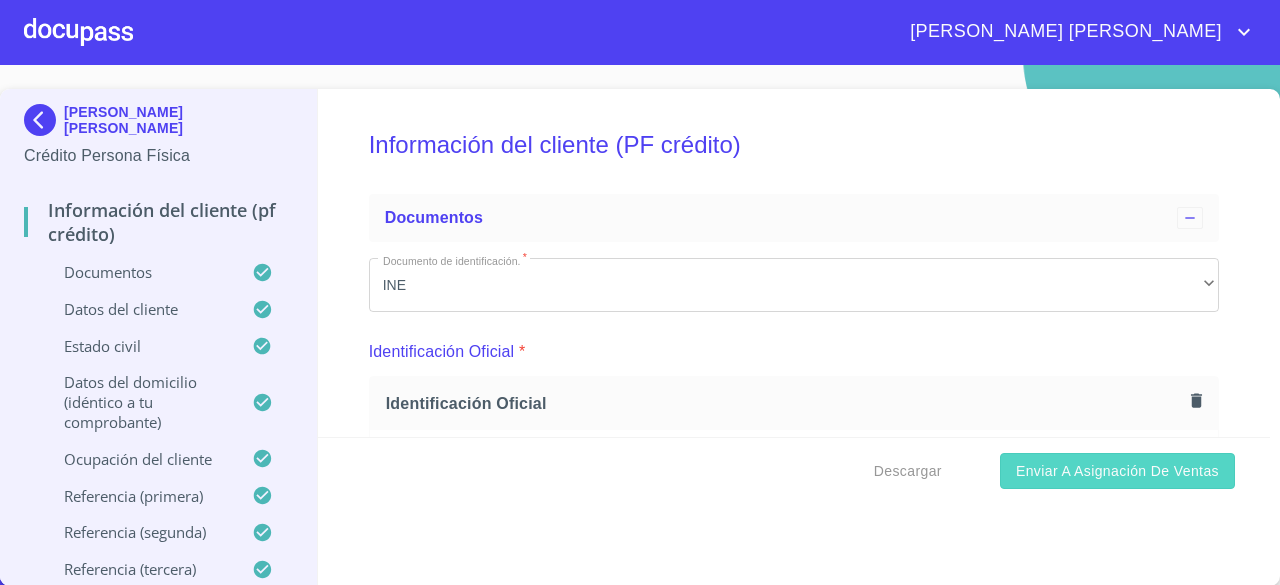 click on "Enviar a Asignación de Ventas" at bounding box center [1117, 471] 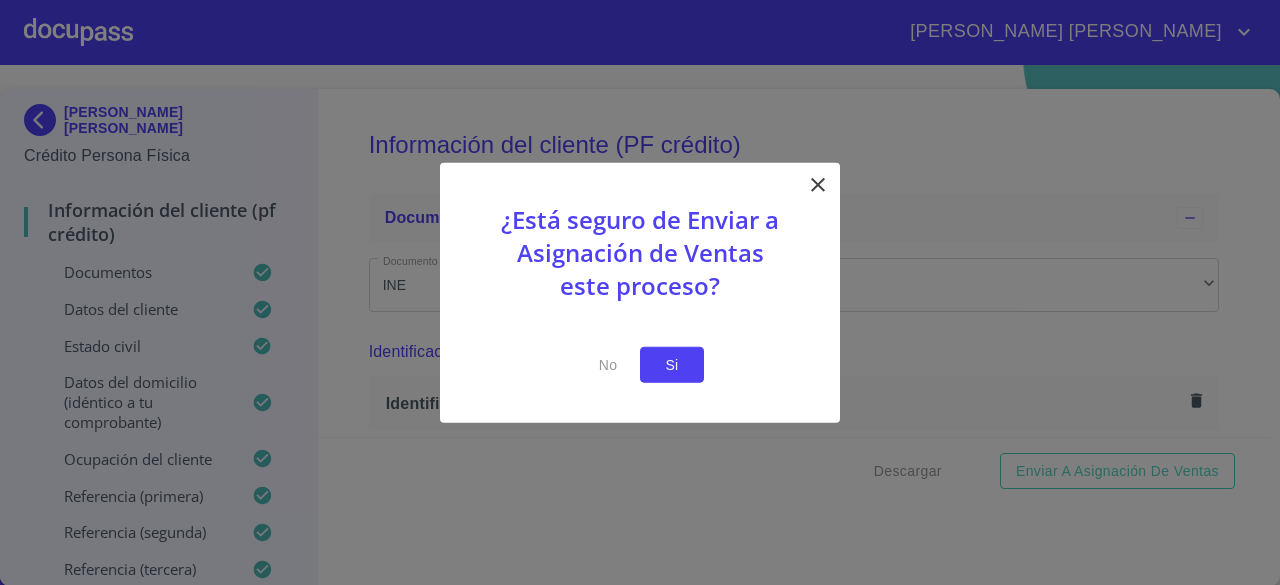 click on "Si" at bounding box center (672, 364) 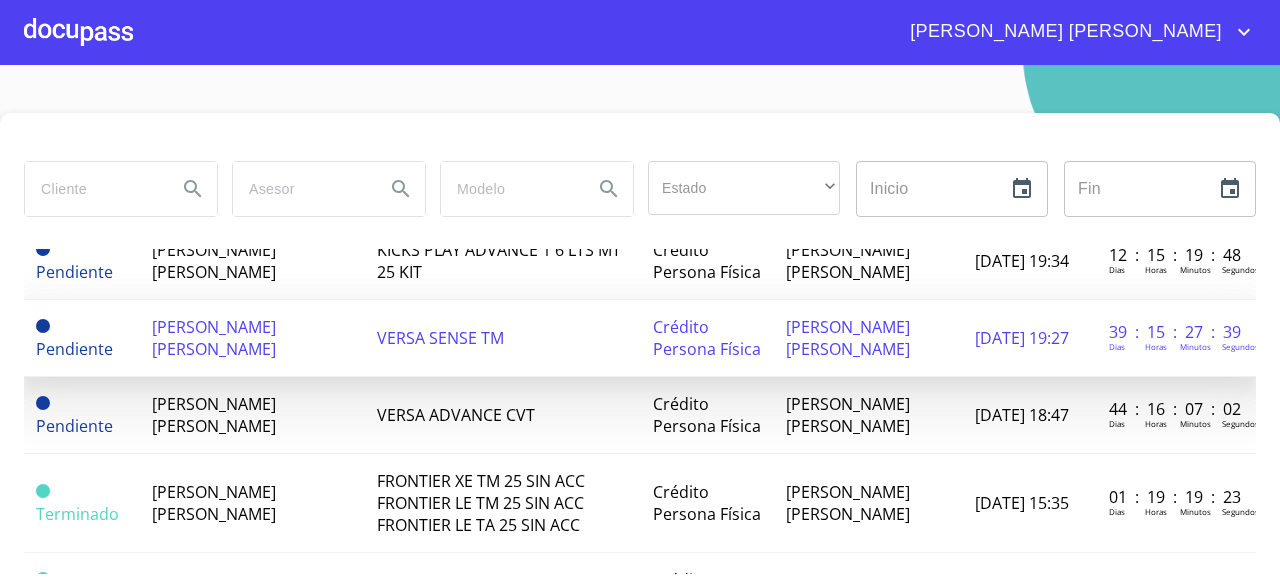scroll, scrollTop: 200, scrollLeft: 0, axis: vertical 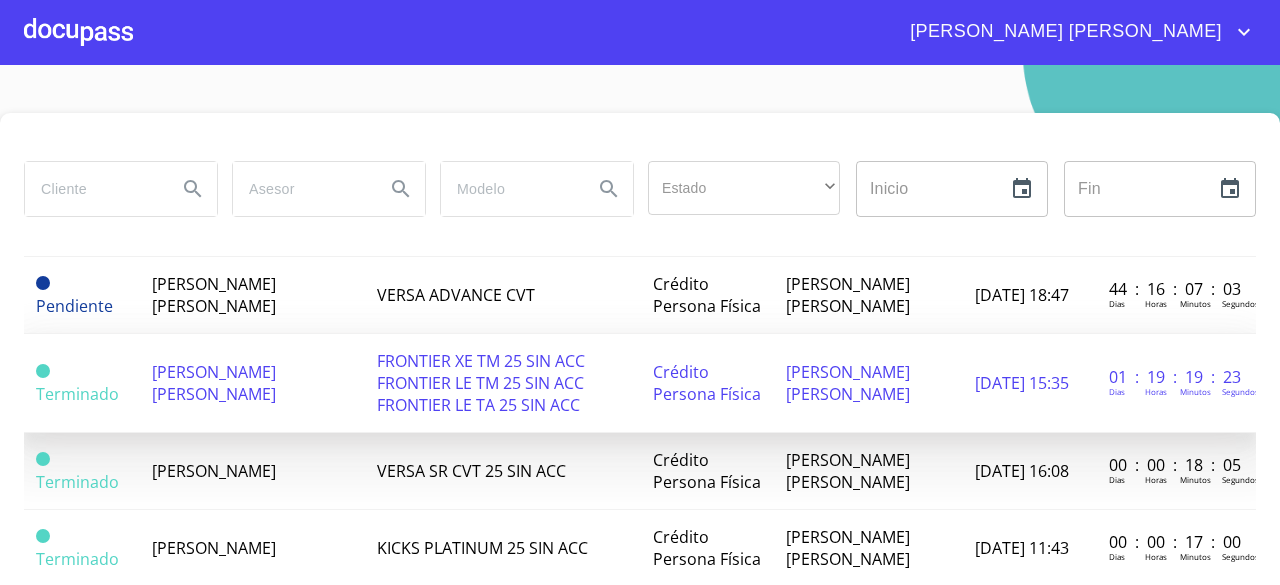 click on "[PERSON_NAME] [PERSON_NAME]" at bounding box center [214, 383] 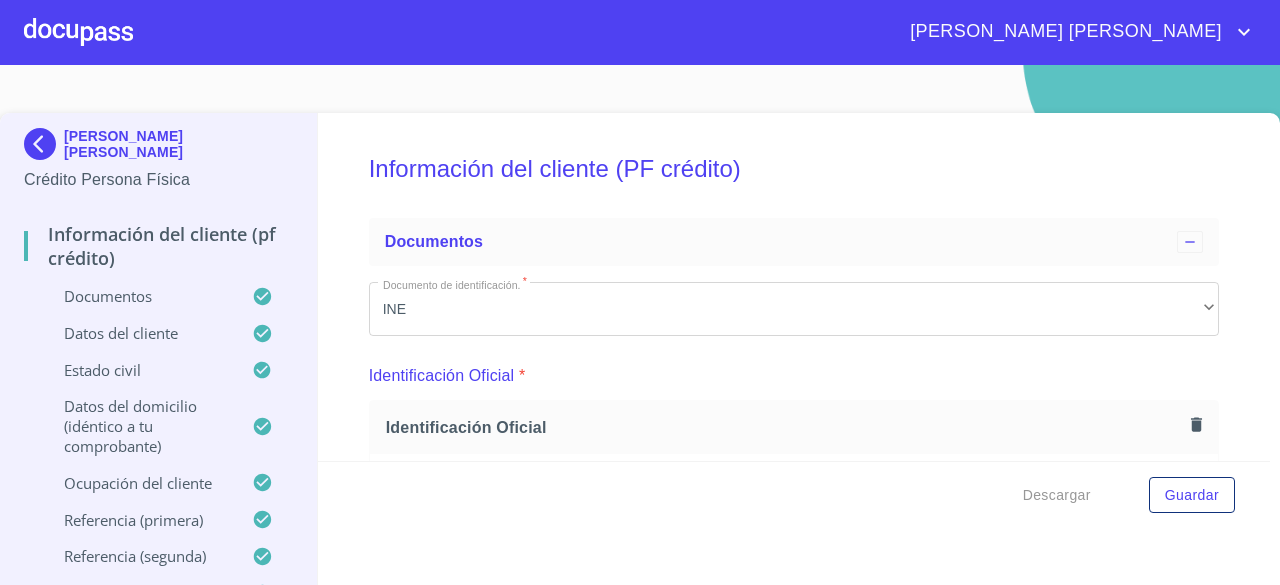 scroll, scrollTop: 0, scrollLeft: 0, axis: both 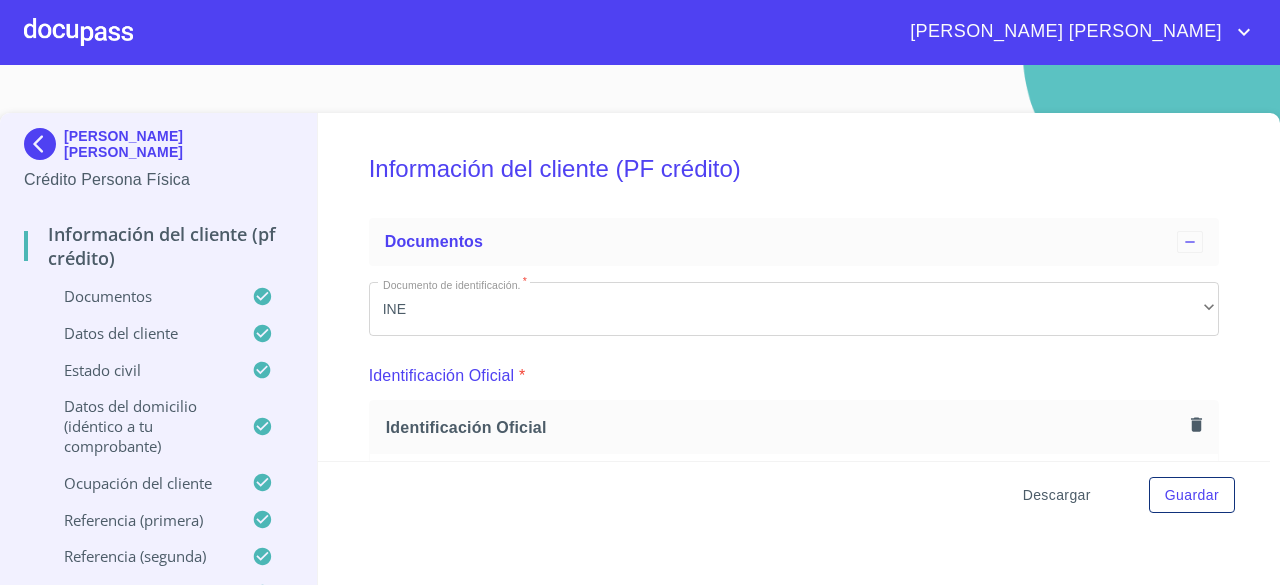 click on "Descargar" at bounding box center (1057, 495) 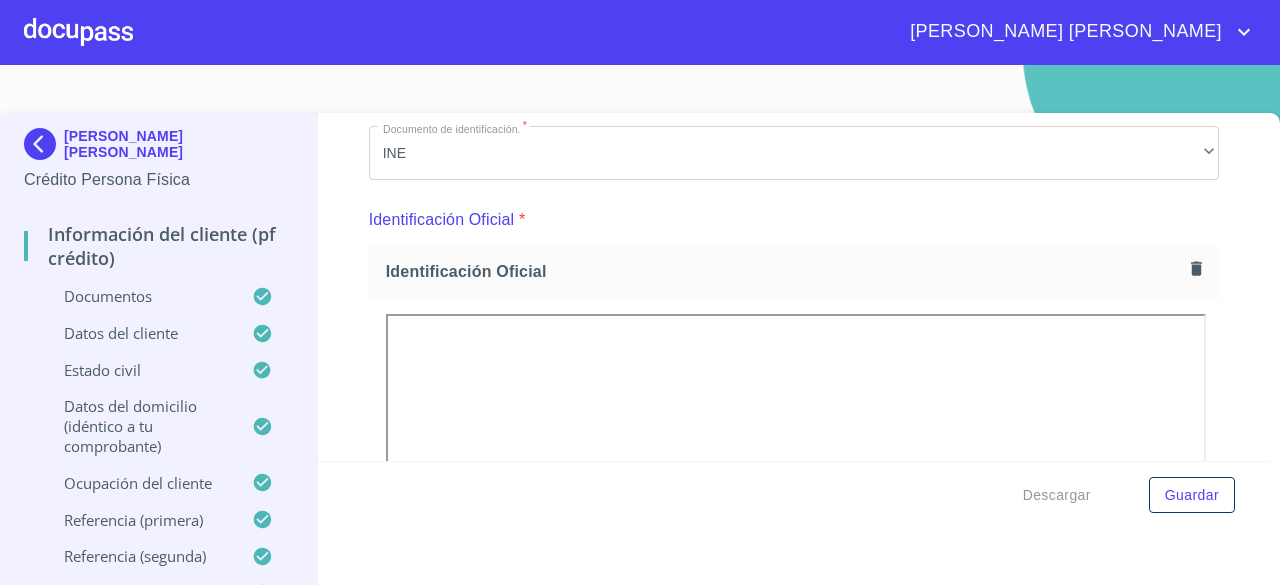 scroll, scrollTop: 300, scrollLeft: 0, axis: vertical 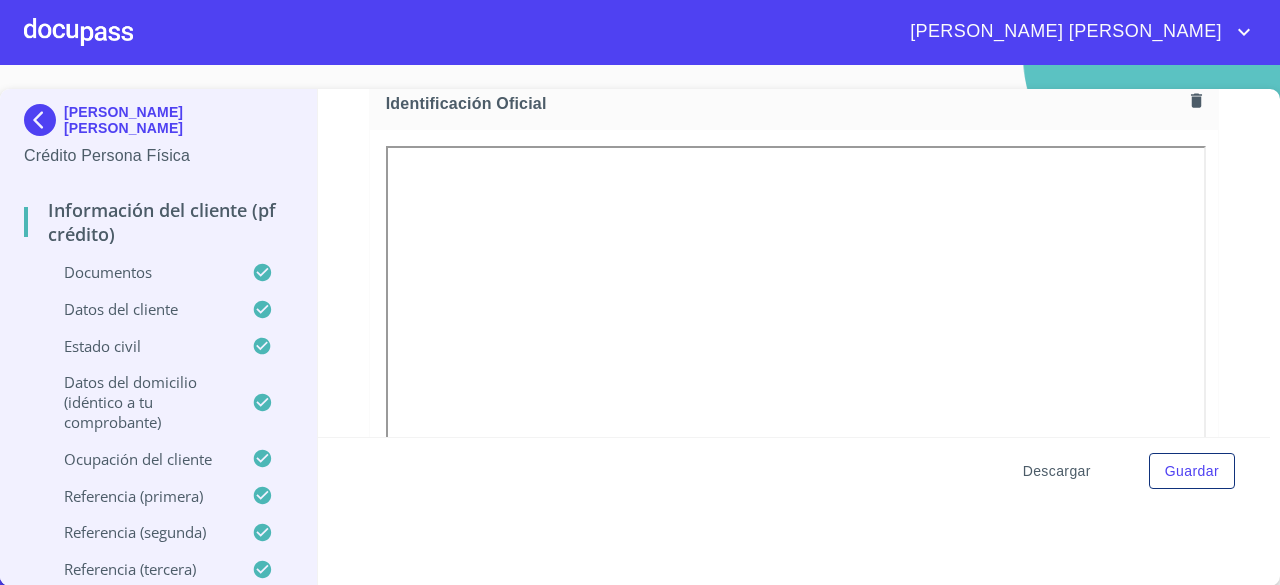 click on "Descargar" at bounding box center (1057, 471) 